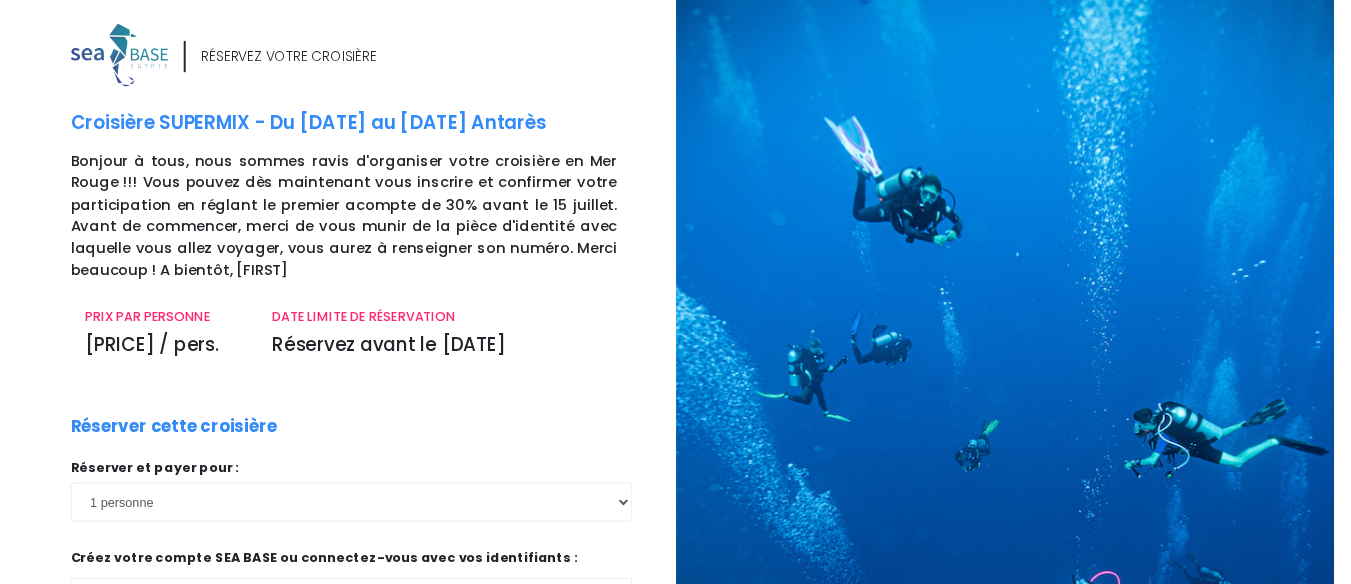 scroll, scrollTop: 327, scrollLeft: 0, axis: vertical 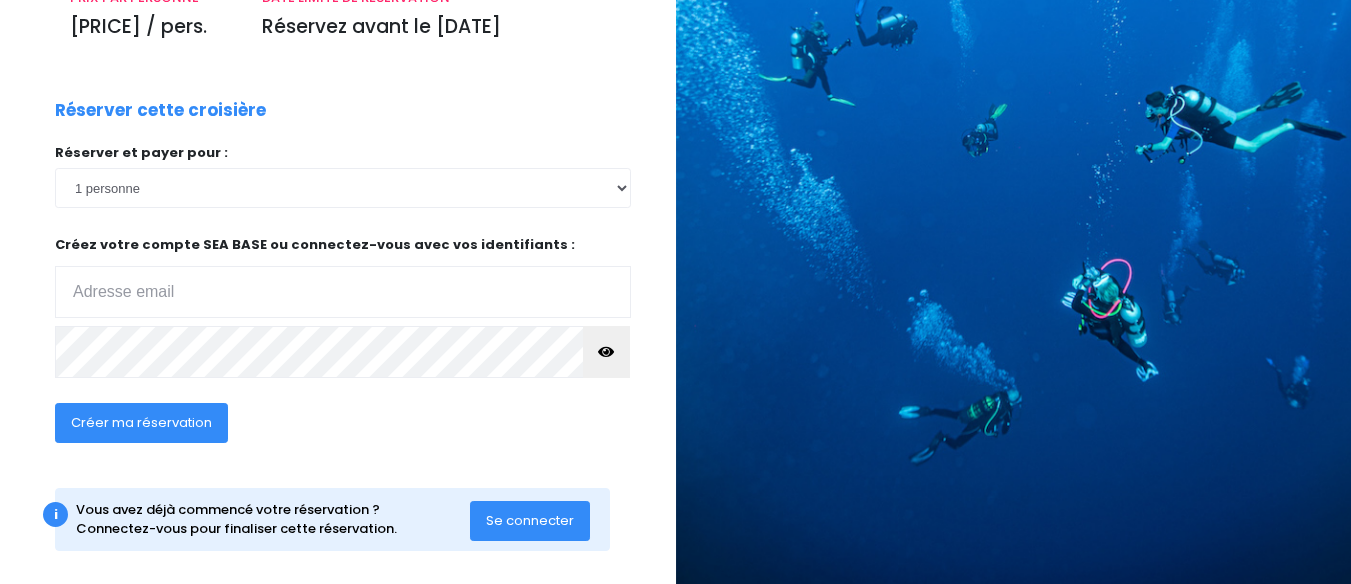 click at bounding box center (343, 292) 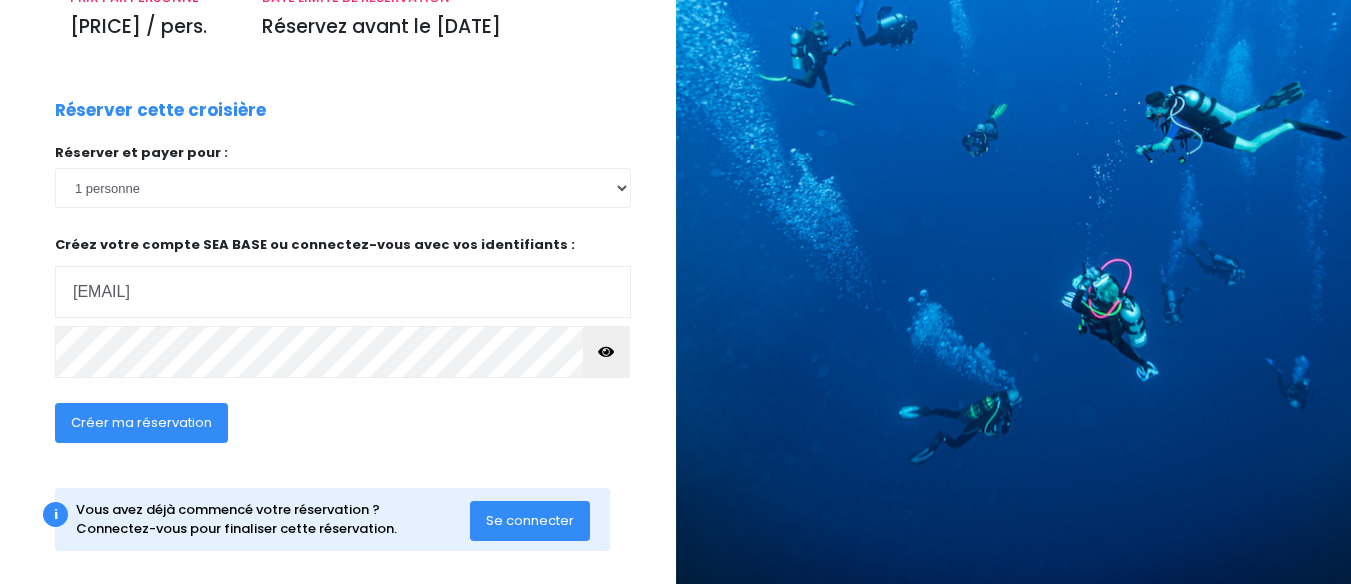 type on "13catoche@gmail.com" 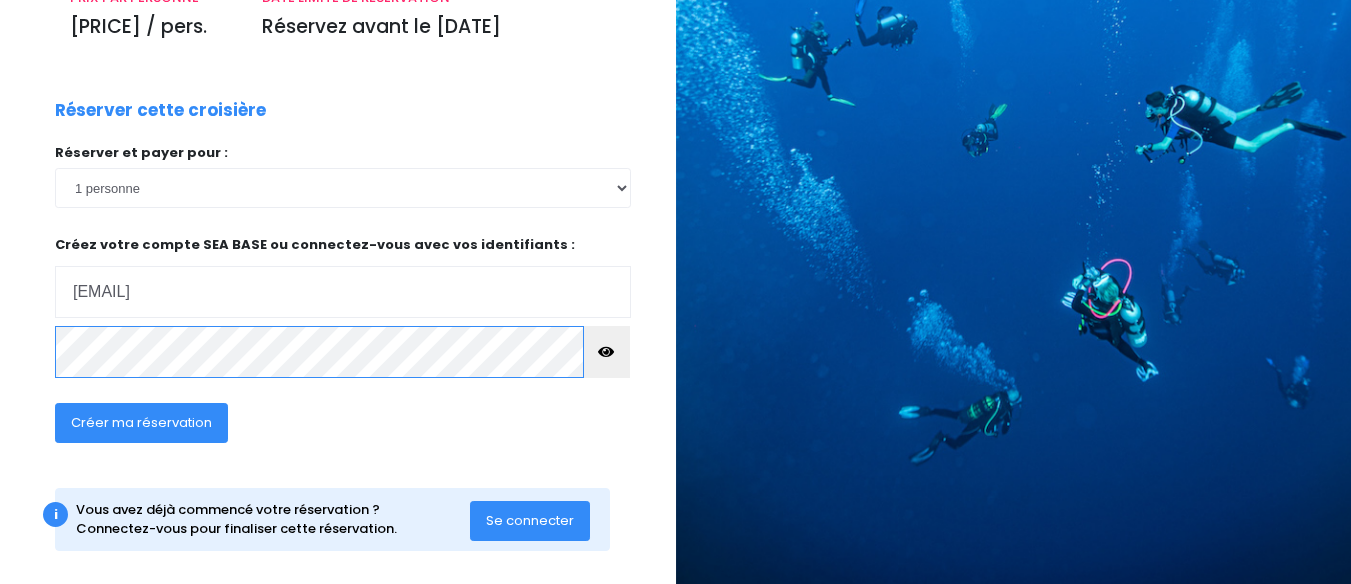 click at bounding box center [0, 0] 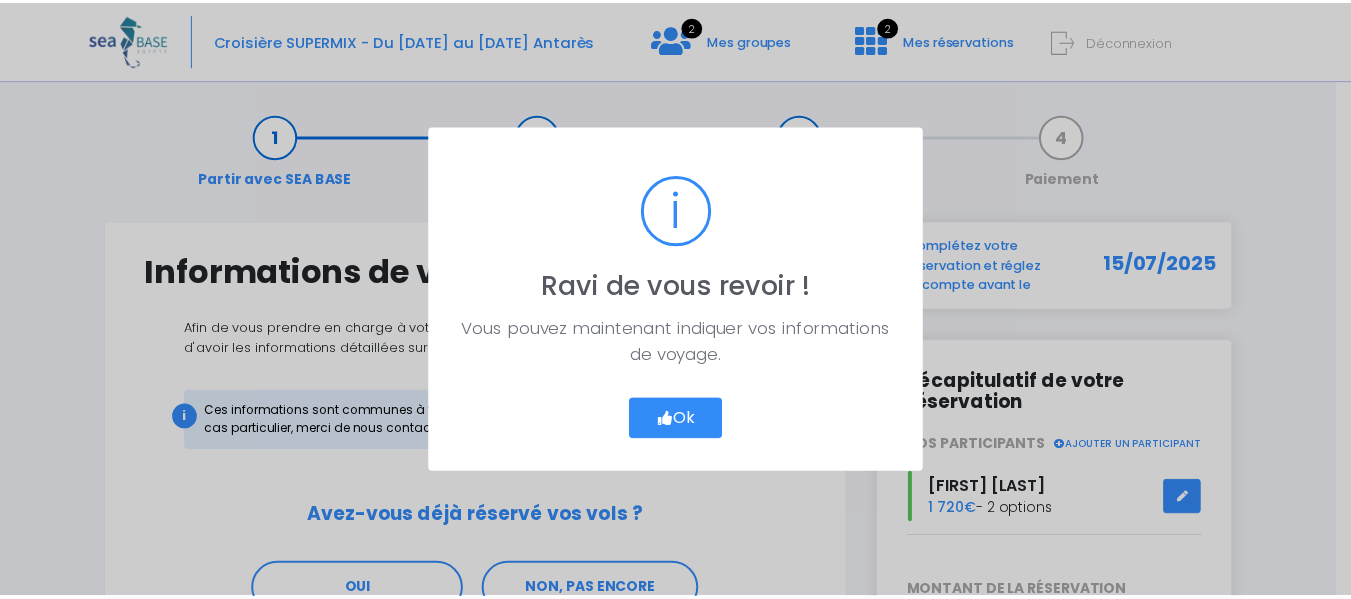 scroll, scrollTop: 0, scrollLeft: 0, axis: both 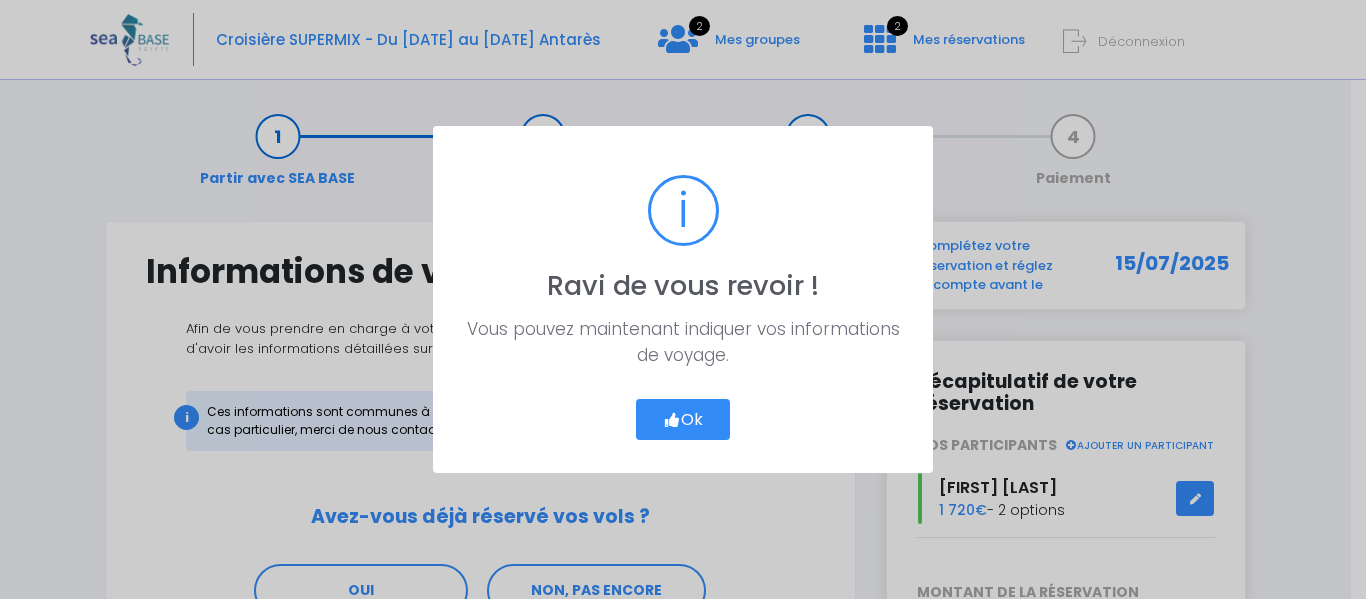 click at bounding box center (672, 420) 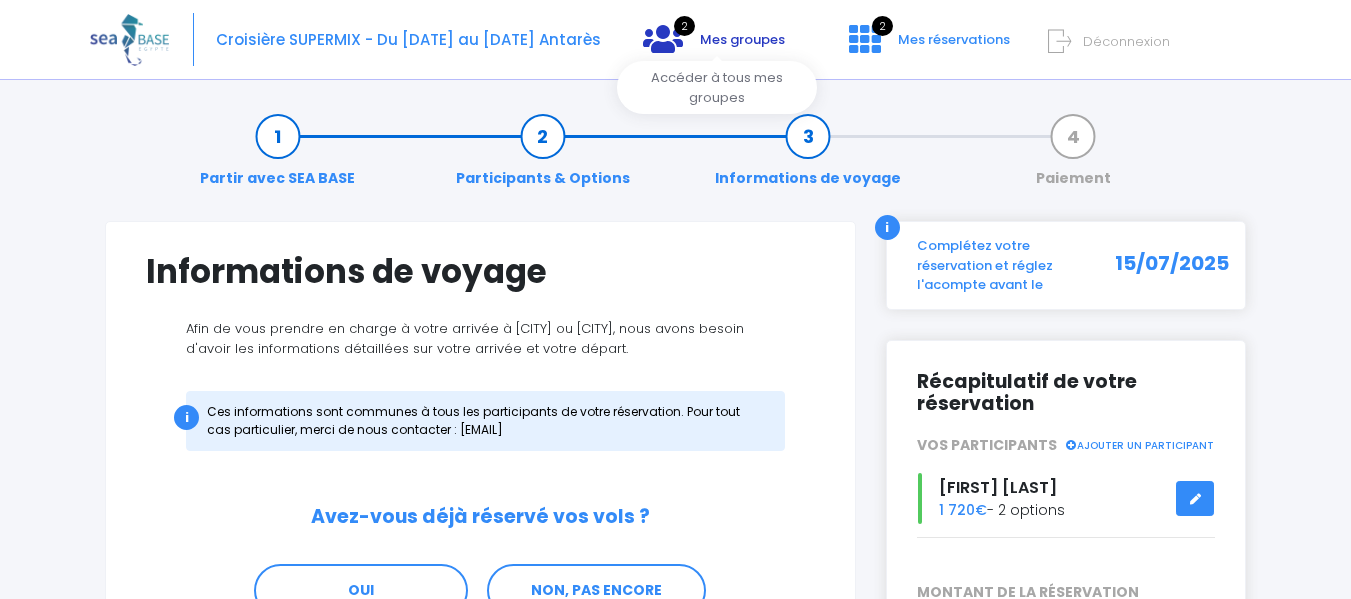click on "Mes groupes" at bounding box center (742, 39) 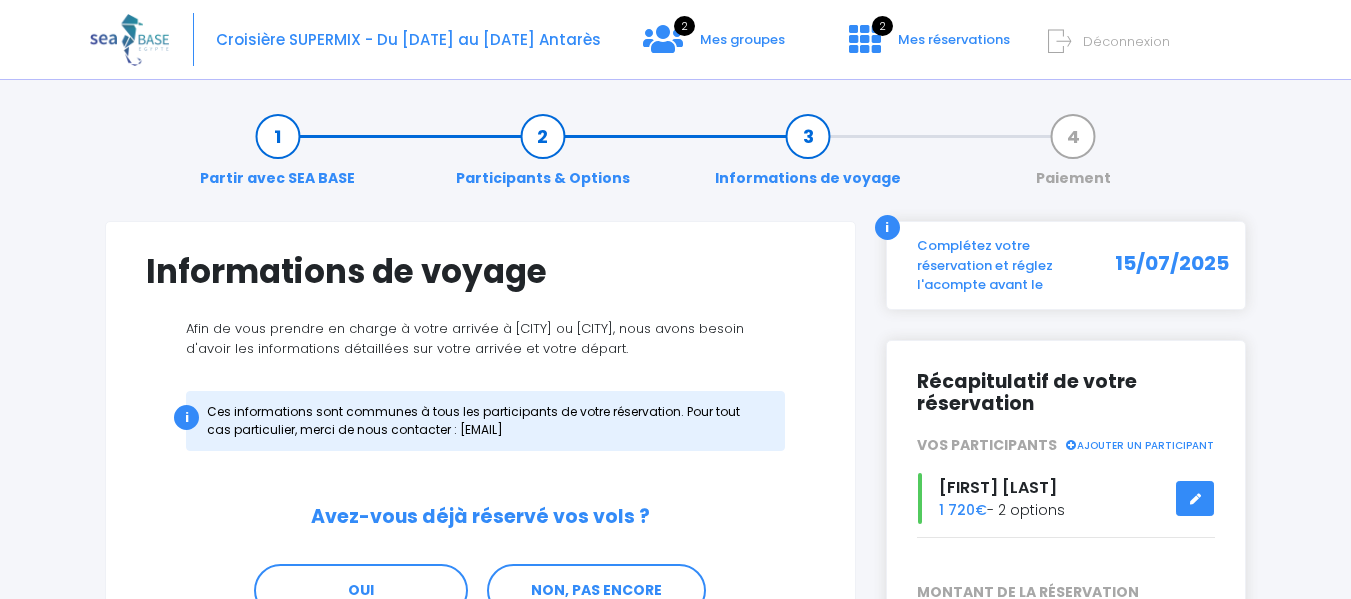 click on "Notre plateforme de réservation n'est pas compatible avec votre appareil.
Veuillez utiliser un ordinateur pour effectuer votre réservation.
Veuillez tourner votre tablette en mode paysage pour utiliser notre plateforme de réservation.
Partir avec SEA BASE i !" at bounding box center (675, 431) 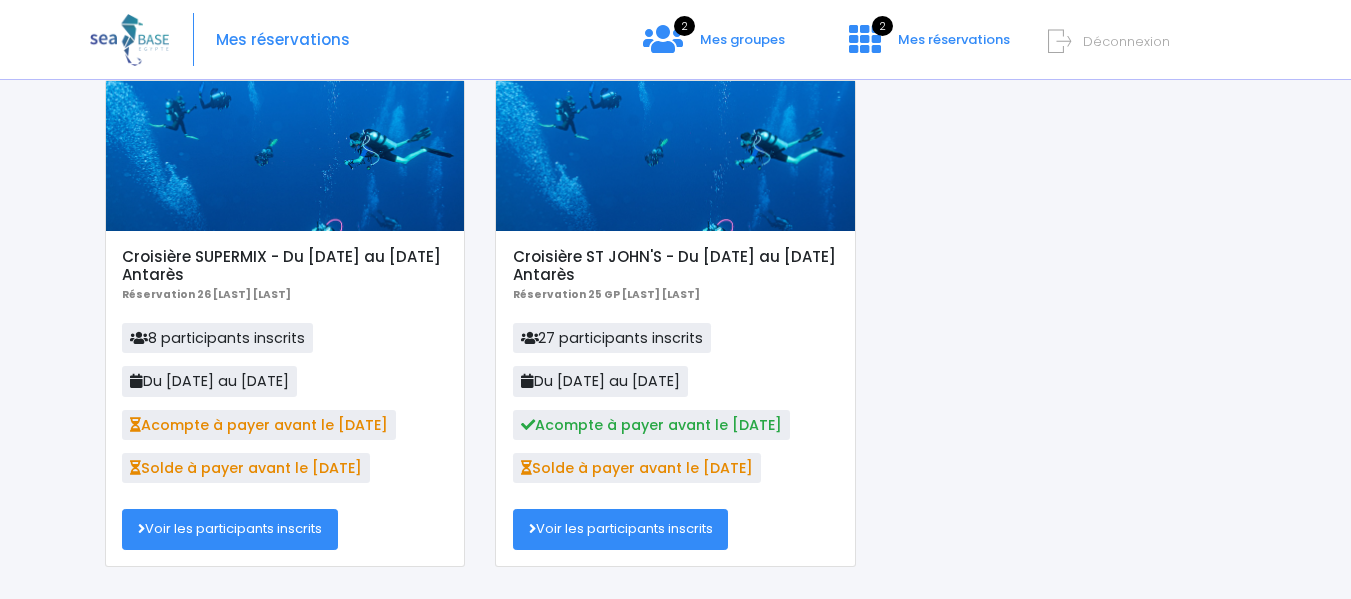 scroll, scrollTop: 209, scrollLeft: 0, axis: vertical 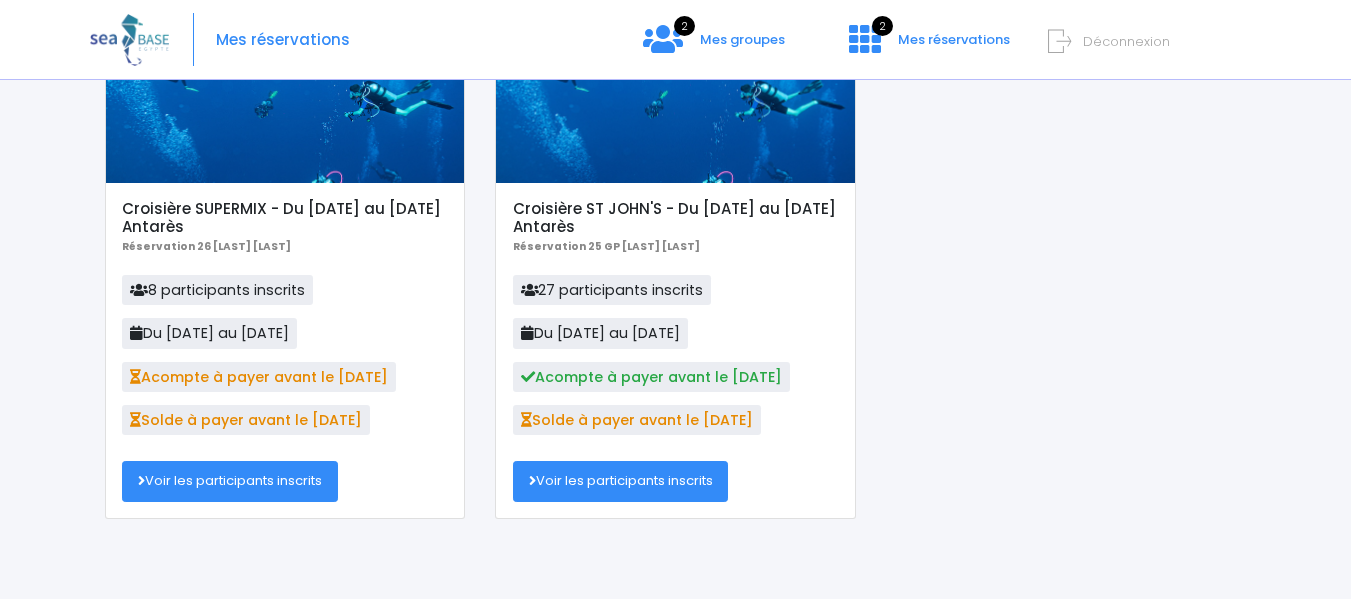 click on "Voir les participants inscrits" at bounding box center [230, 481] 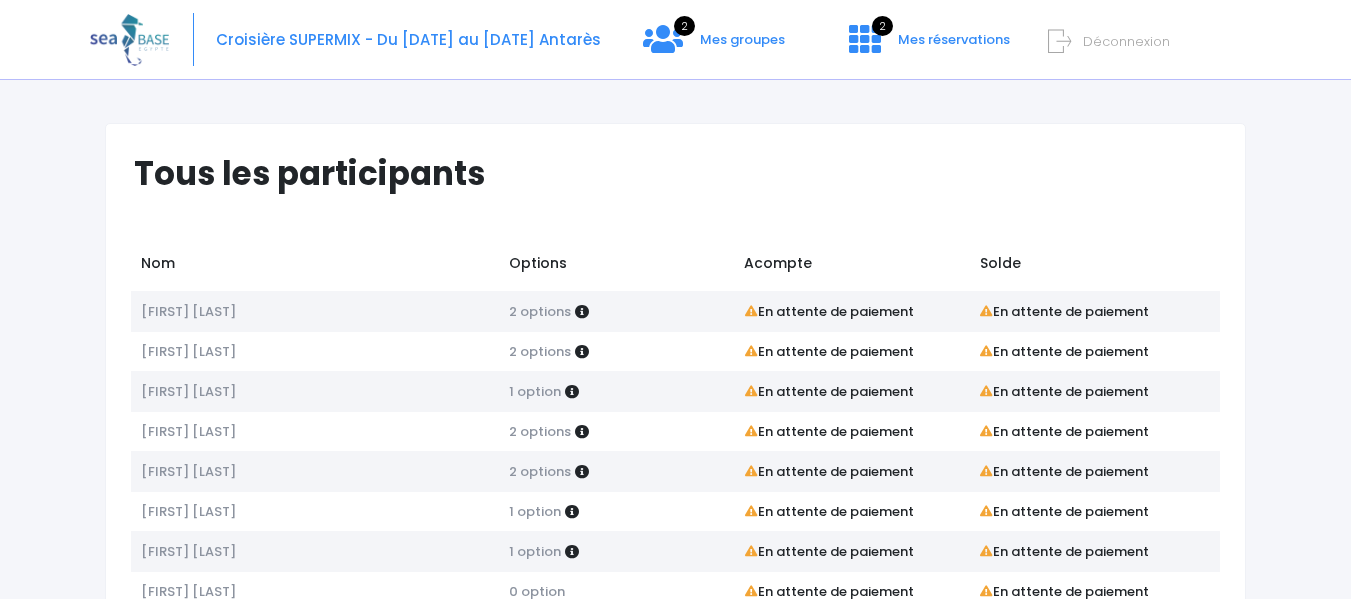 scroll, scrollTop: 106, scrollLeft: 0, axis: vertical 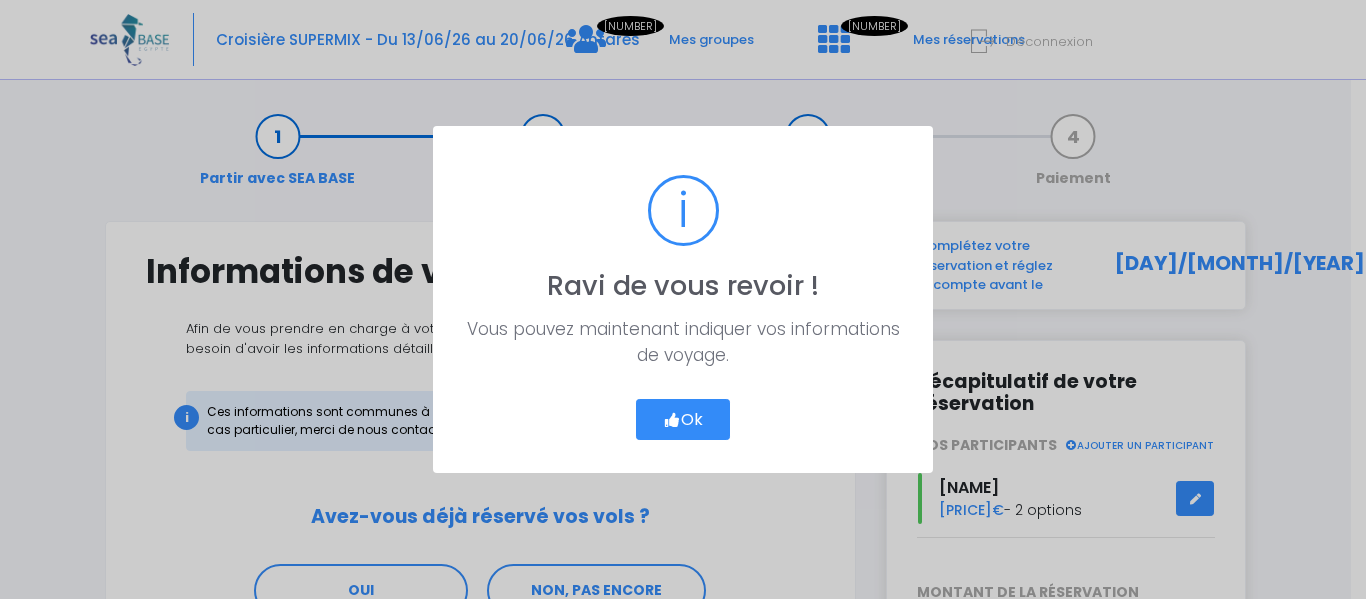 click on "Ok" at bounding box center (683, 420) 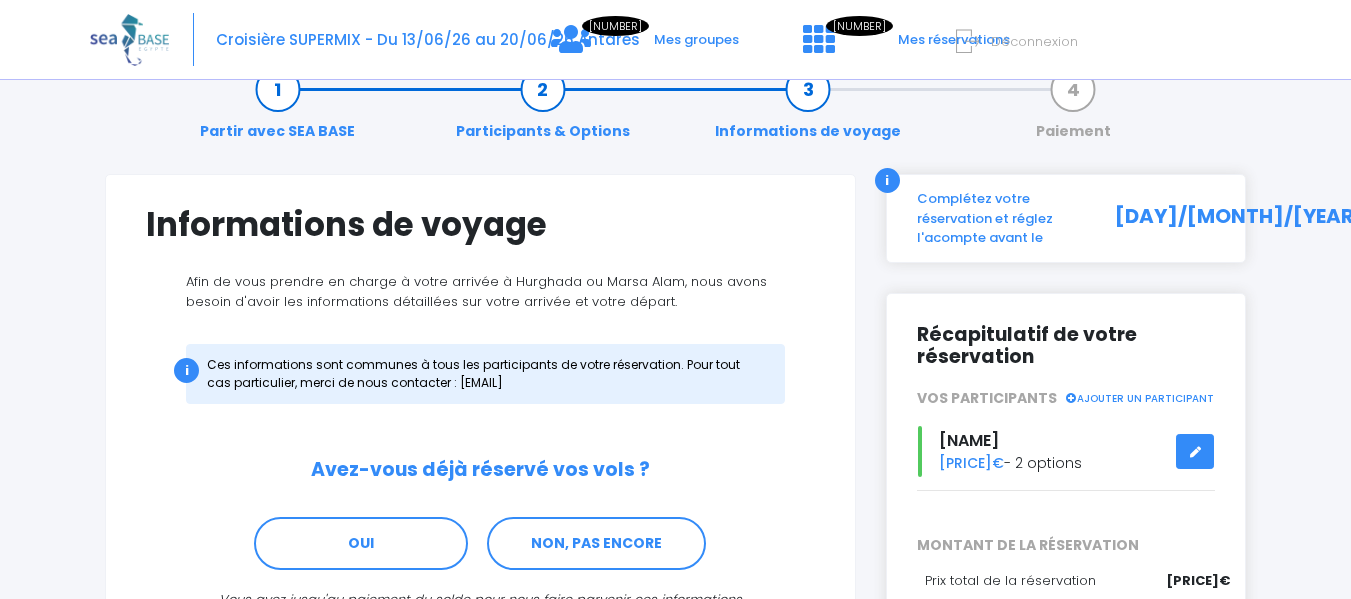 scroll, scrollTop: 0, scrollLeft: 0, axis: both 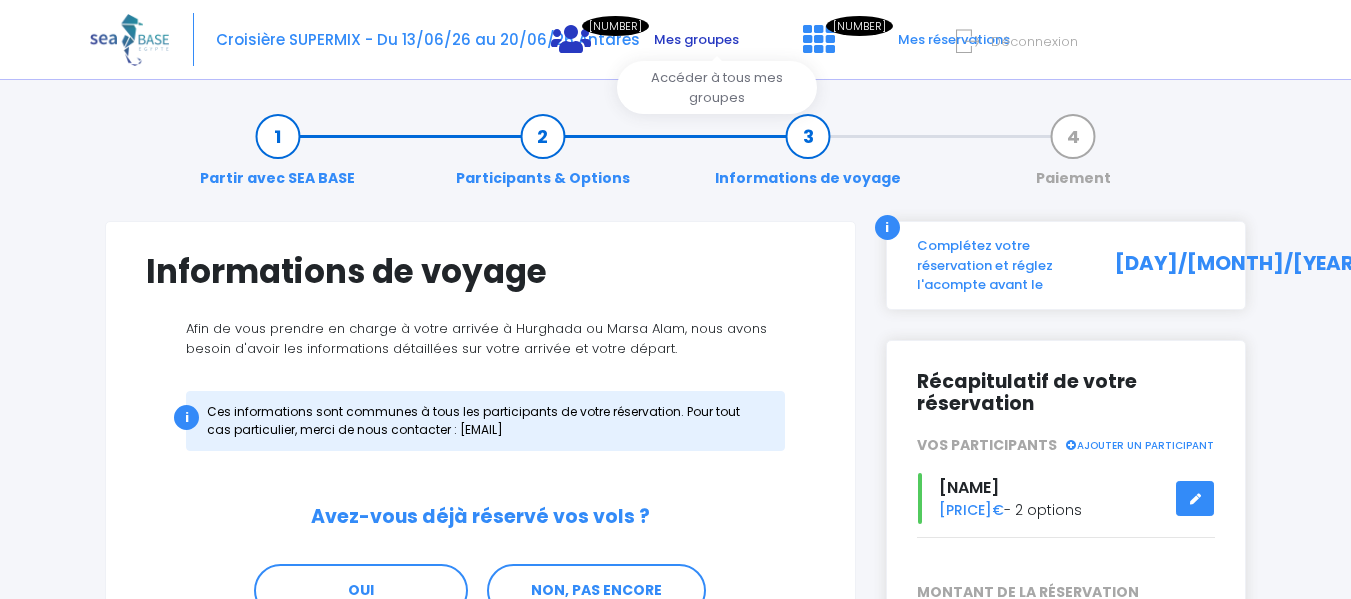 click on "Mes groupes" at bounding box center [696, 39] 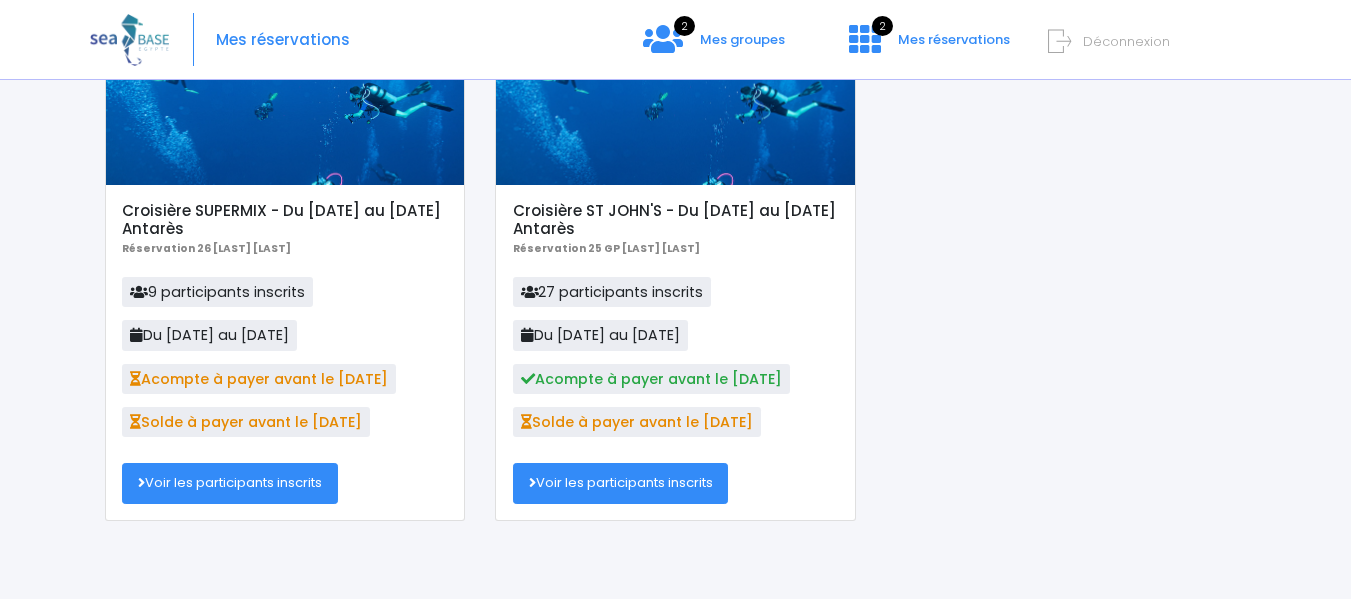 scroll, scrollTop: 209, scrollLeft: 0, axis: vertical 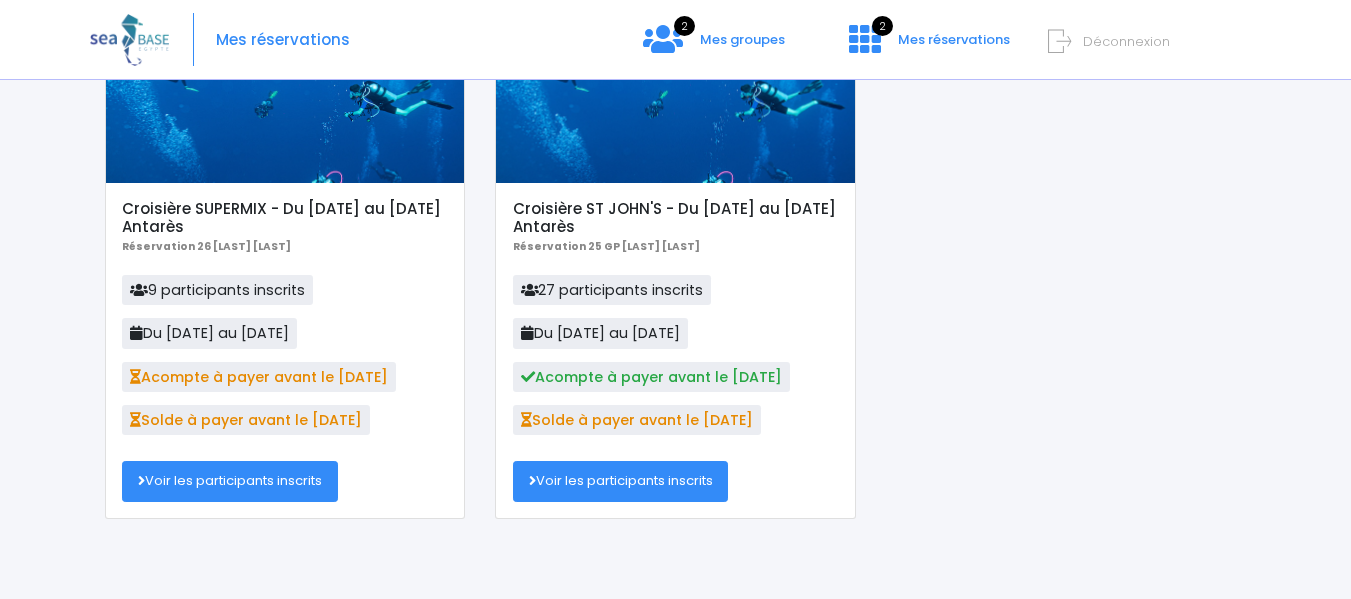 click on "Voir les participants inscrits" at bounding box center (230, 481) 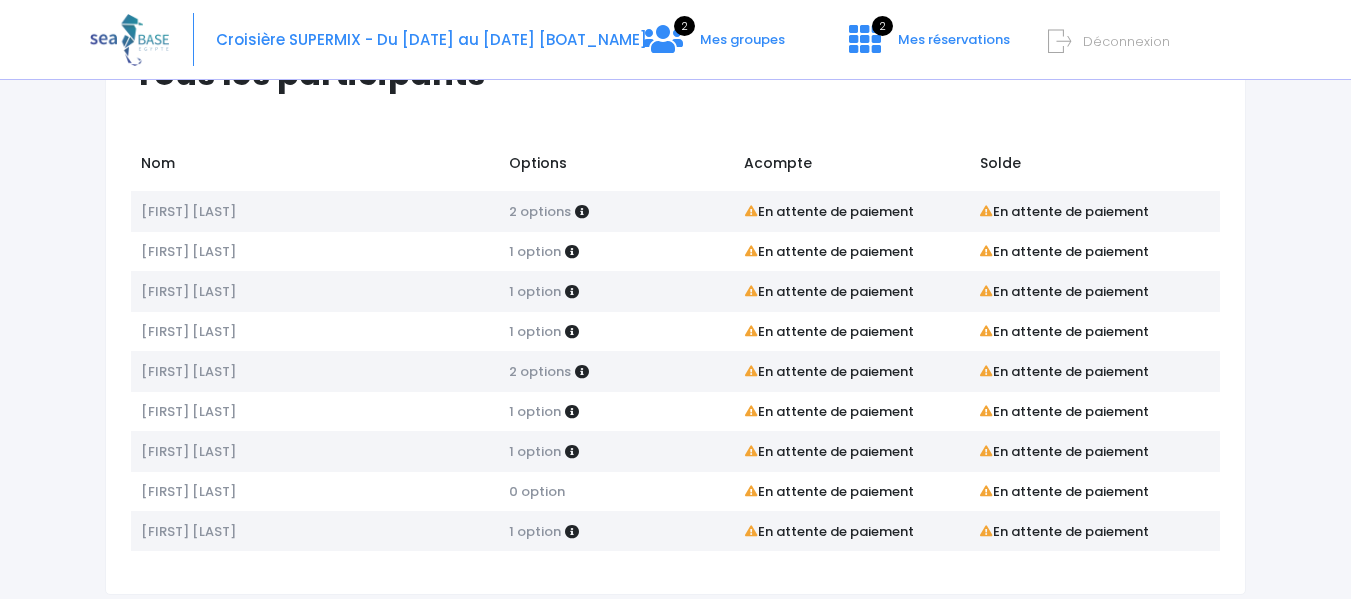 scroll, scrollTop: 146, scrollLeft: 0, axis: vertical 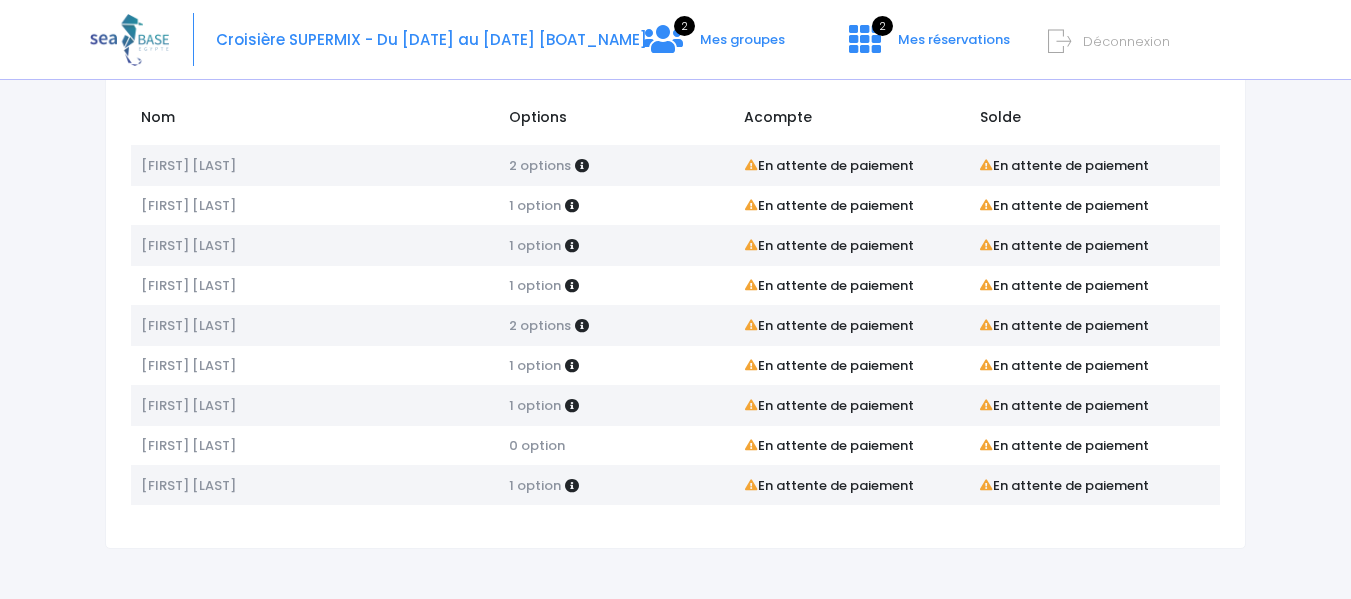 click on "Notre plateforme de réservation n'est pas compatible avec votre appareil.
Veuillez utiliser un ordinateur pour effectuer votre réservation.
Veuillez tourner votre tablette en mode paysage pour utiliser notre plateforme de réservation." at bounding box center [675, 226] 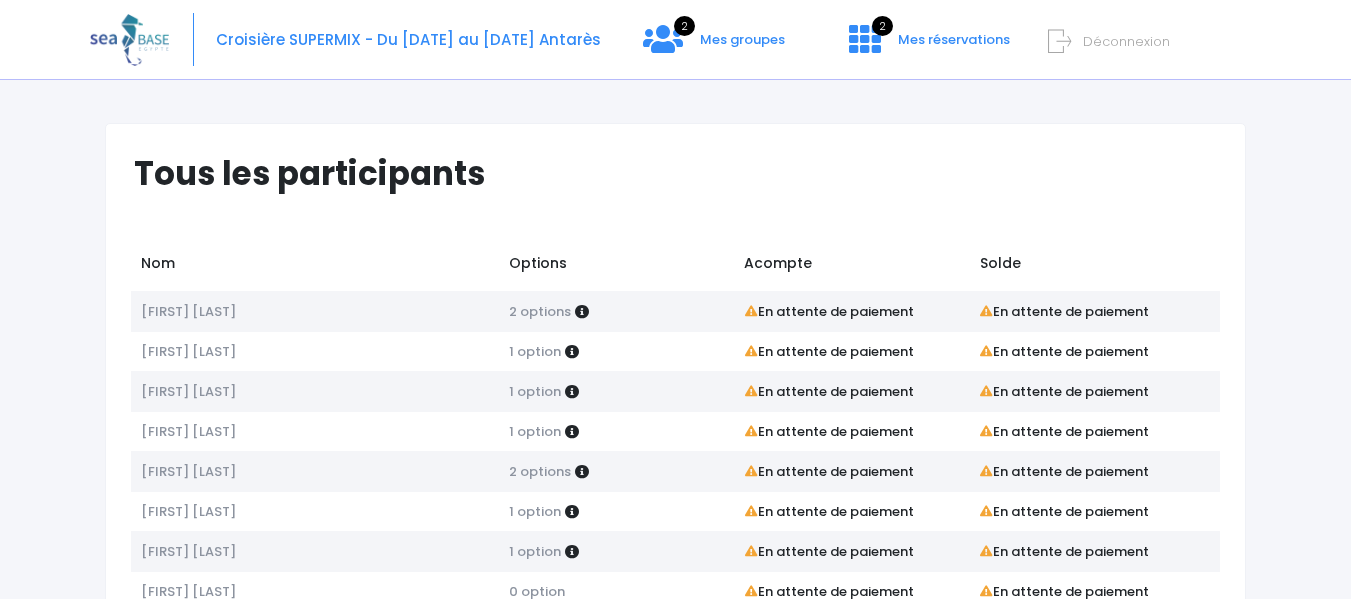 scroll, scrollTop: 146, scrollLeft: 0, axis: vertical 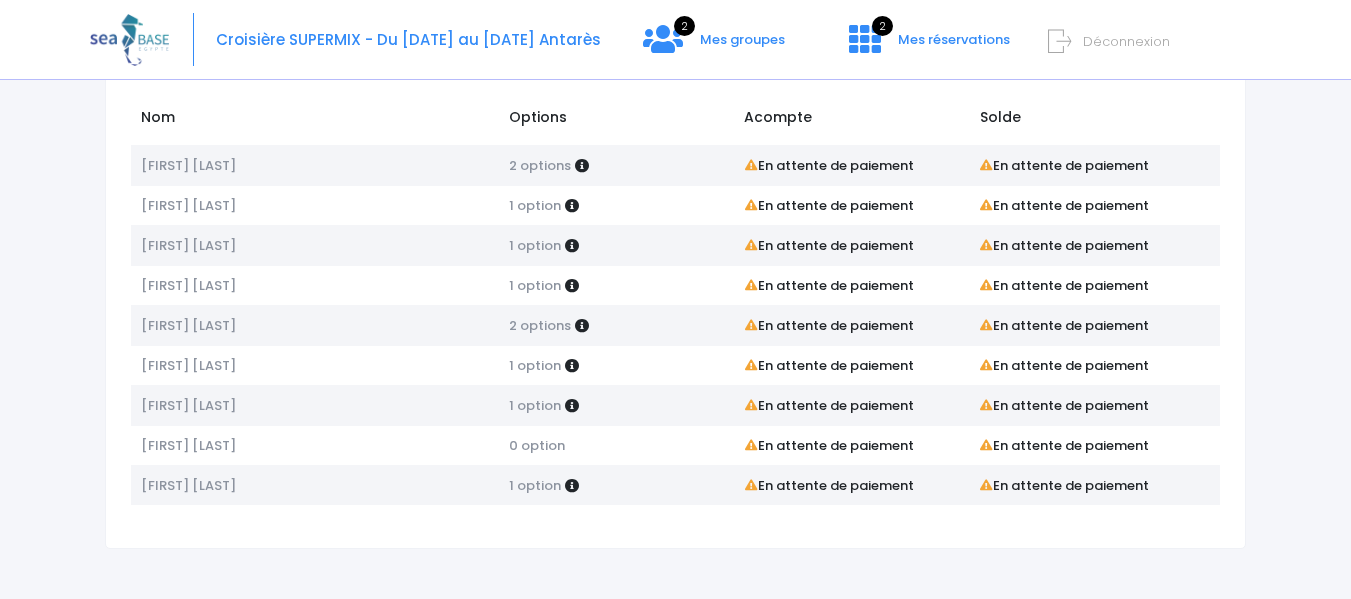 click on "Croisière SUPERMIX - Du [DATE] au [DATE] Antarès
2
Mes groupes
2
Déconnexion" at bounding box center (660, 40) 